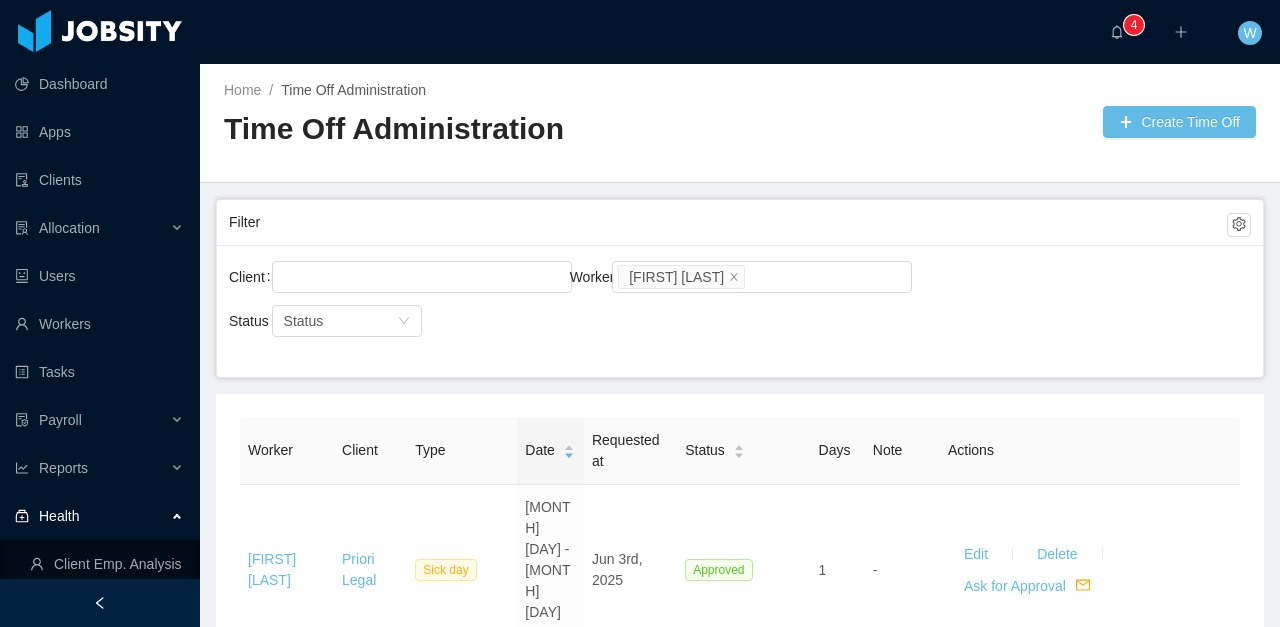 scroll, scrollTop: 0, scrollLeft: 0, axis: both 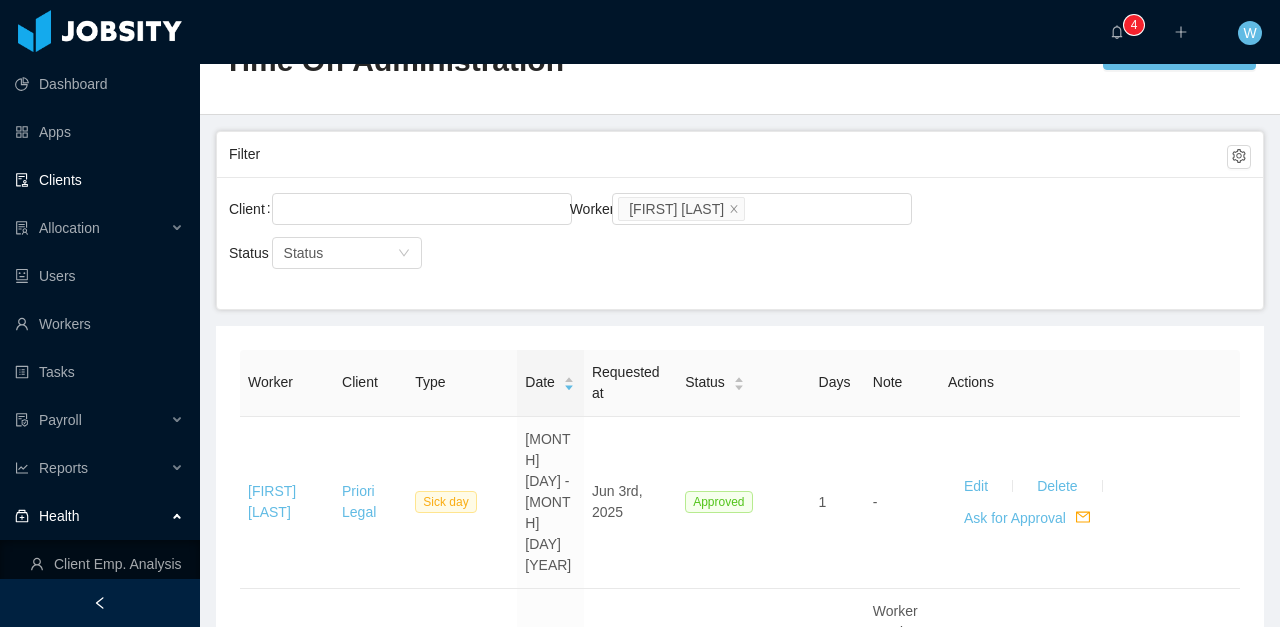 drag, startPoint x: 78, startPoint y: 152, endPoint x: 78, endPoint y: 171, distance: 19 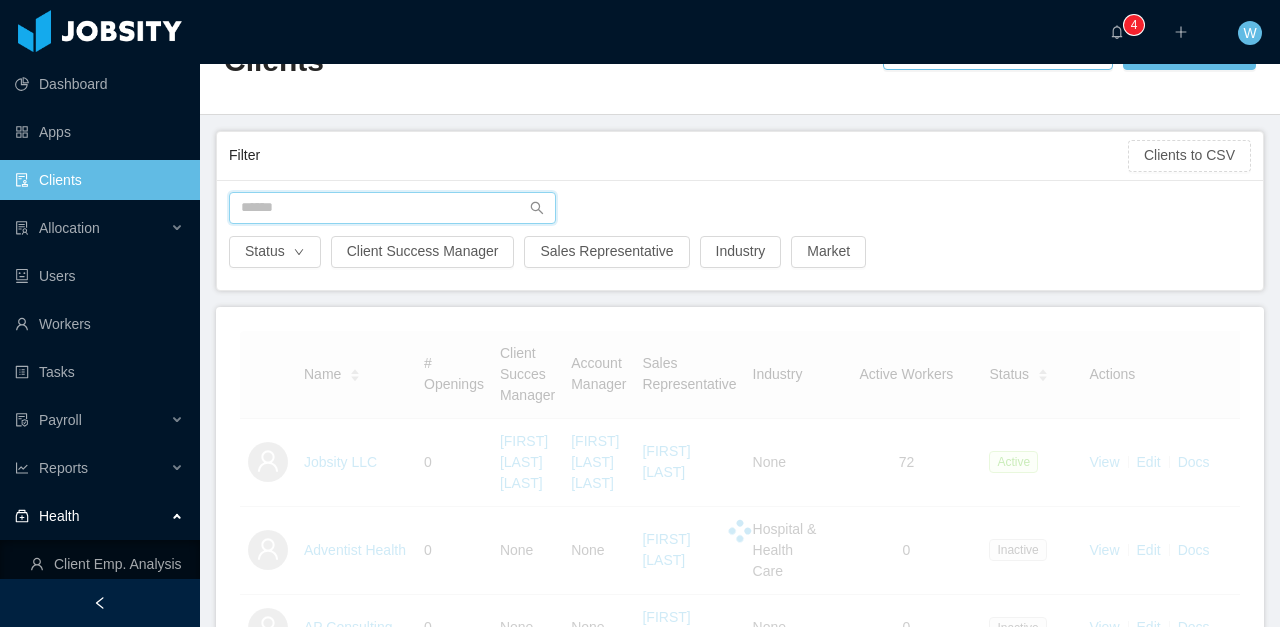 click at bounding box center (392, 208) 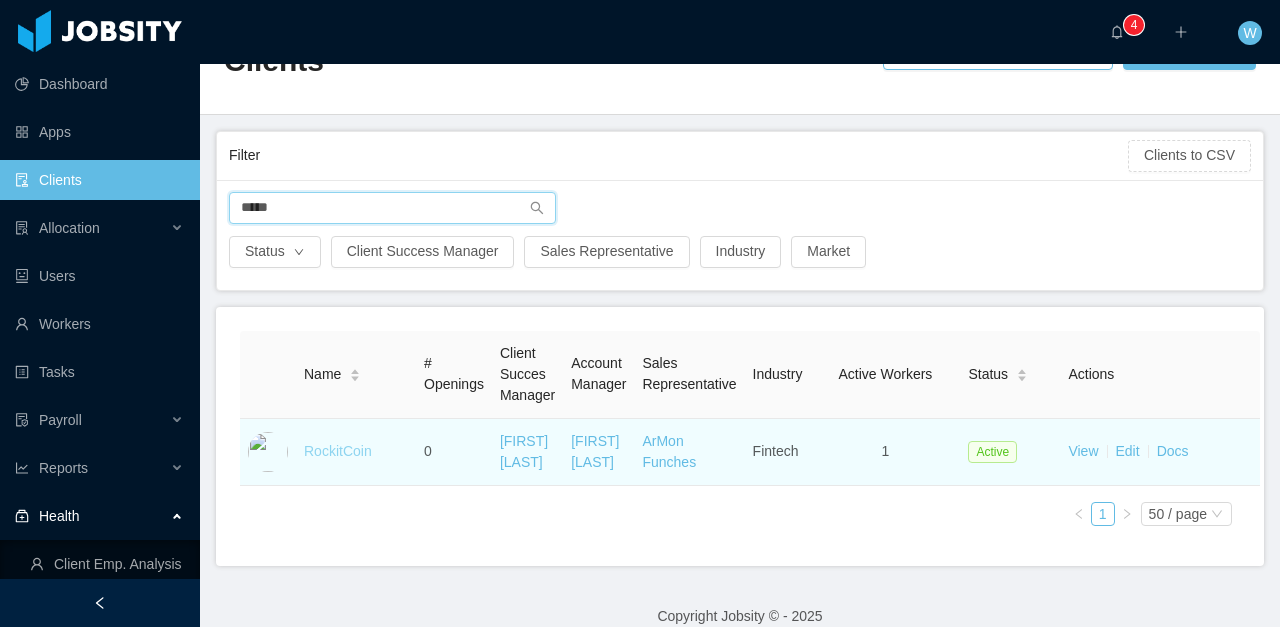 type on "*****" 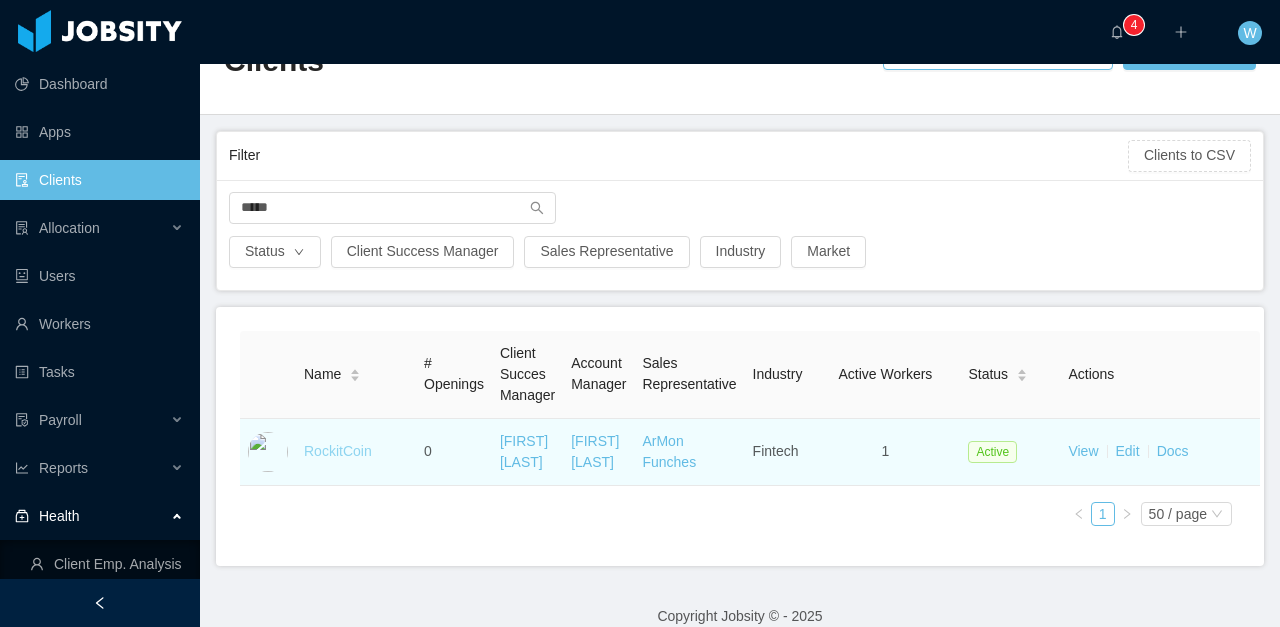 click on "RockitCoin" at bounding box center (338, 451) 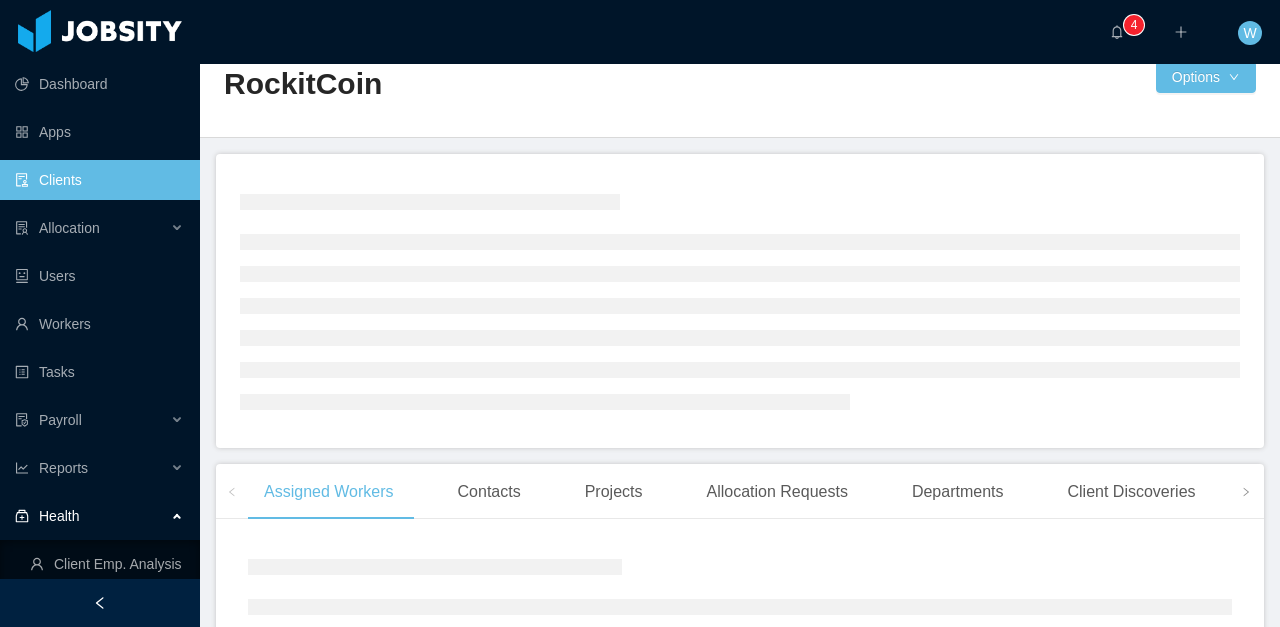 scroll, scrollTop: 0, scrollLeft: 0, axis: both 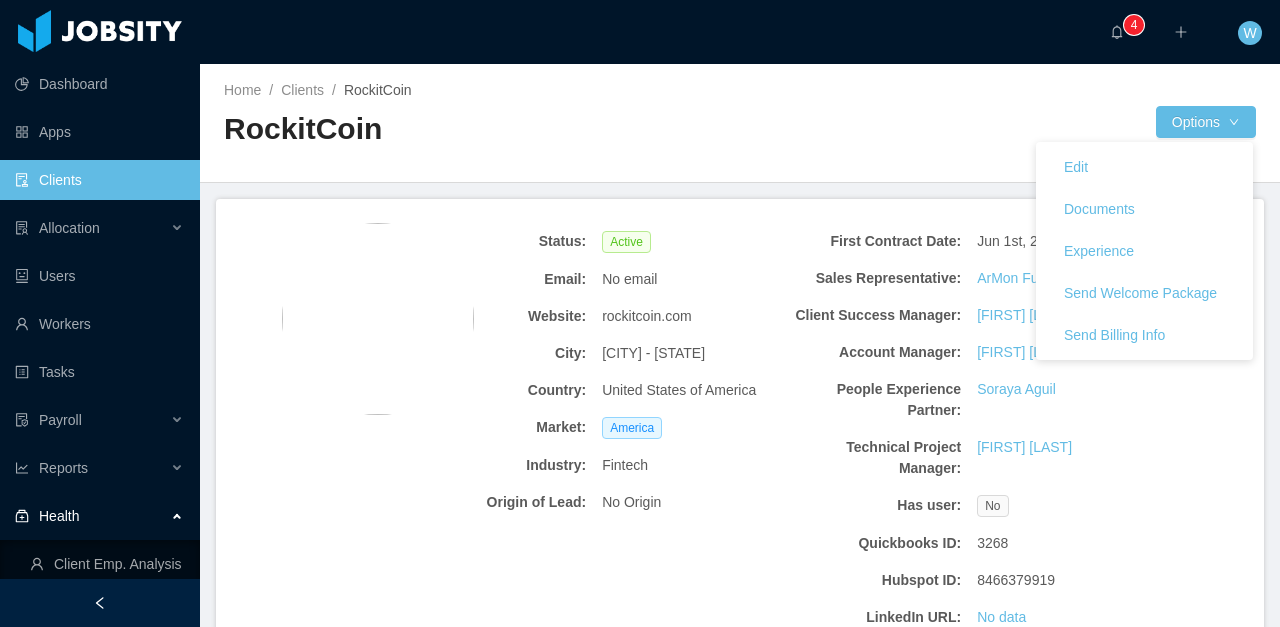 click on "Edit Documents Experience Send Welcome Package Send Billing Info" at bounding box center (1144, 251) 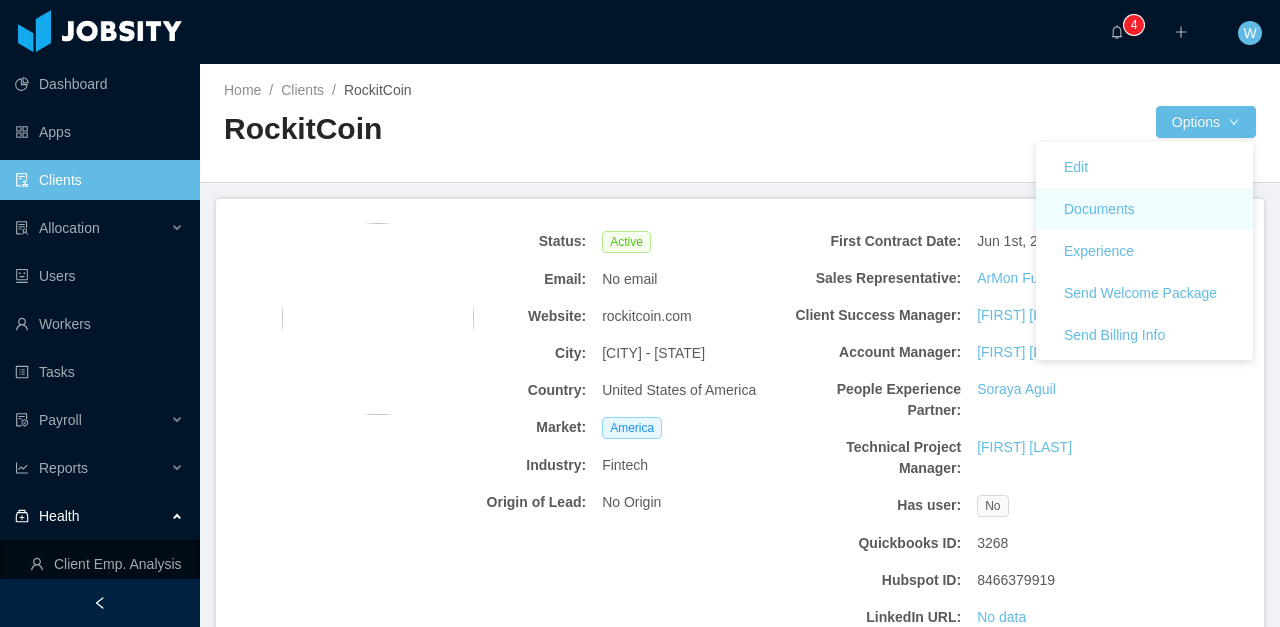 click on "Documents" at bounding box center (1144, 209) 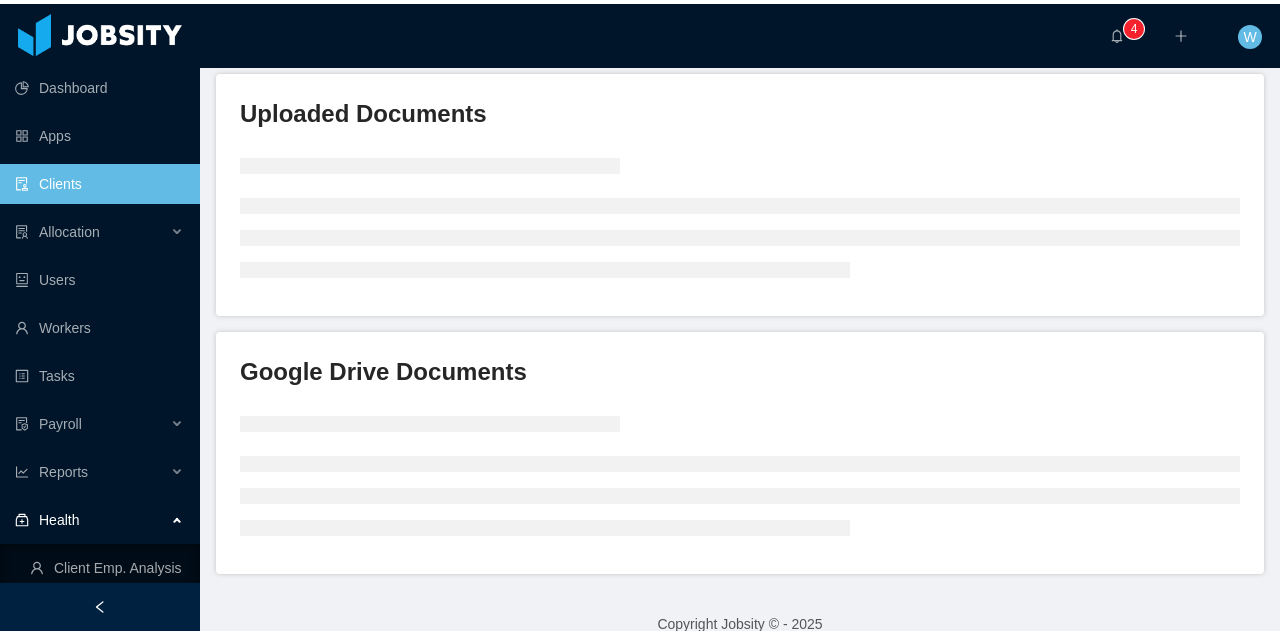 scroll, scrollTop: 307, scrollLeft: 0, axis: vertical 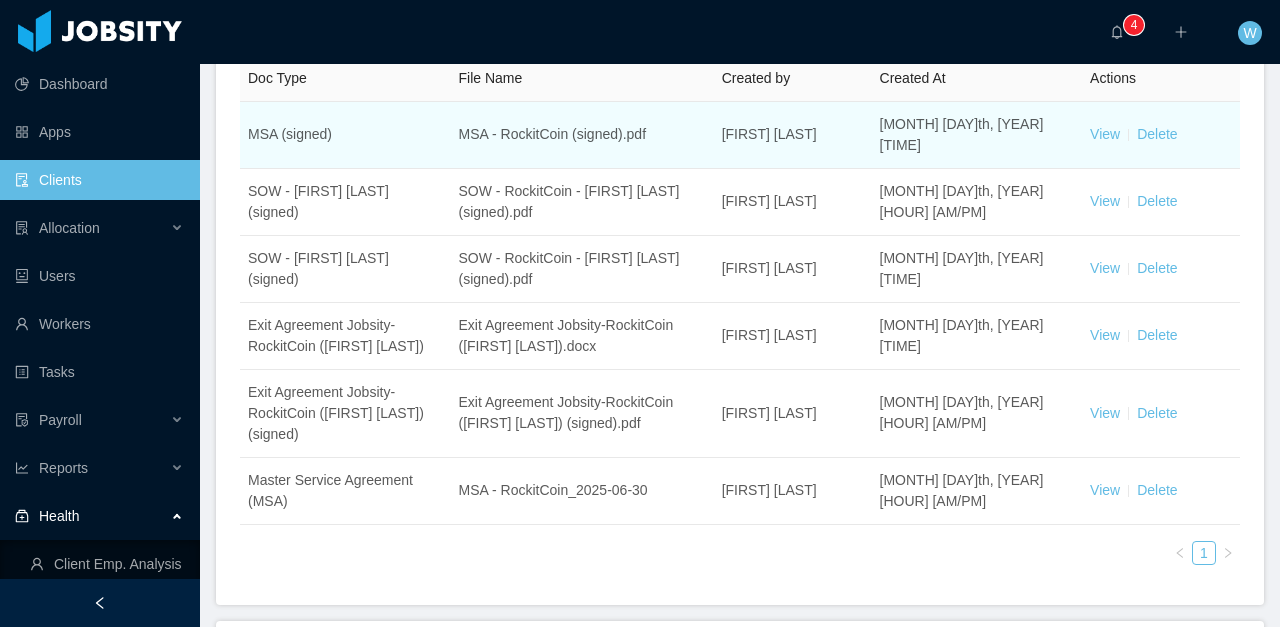 click on "[MONTH] [DAY]th, [YEAR] [TIME]" at bounding box center (977, 135) 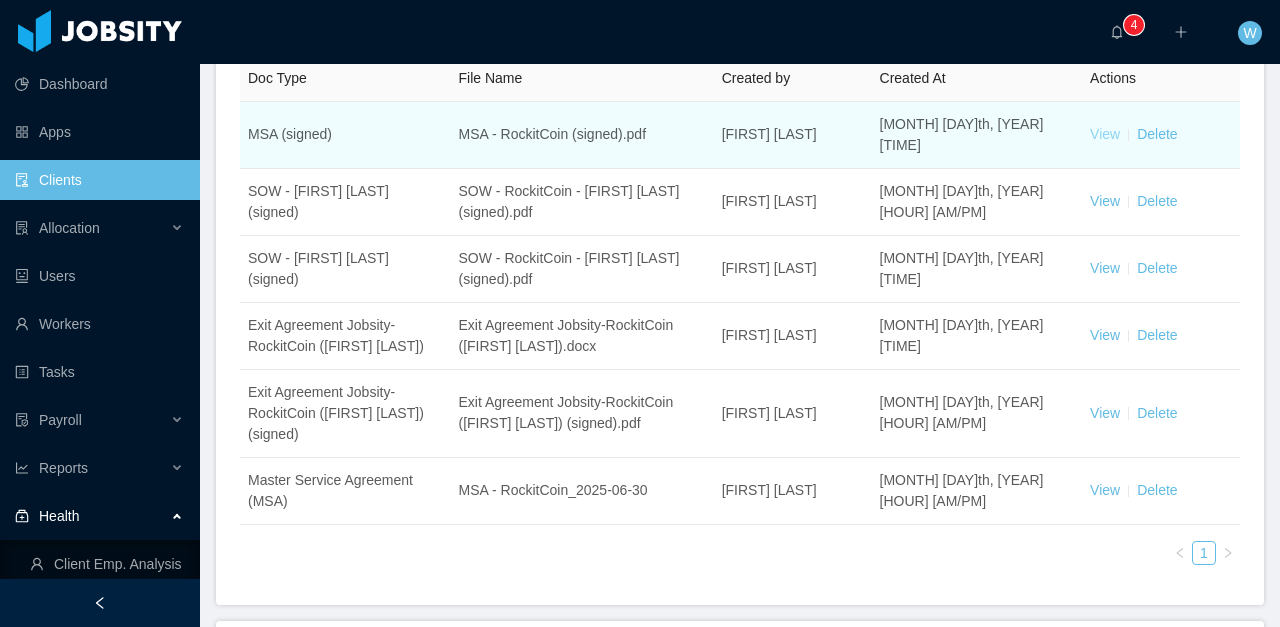 click on "View" at bounding box center (1105, 134) 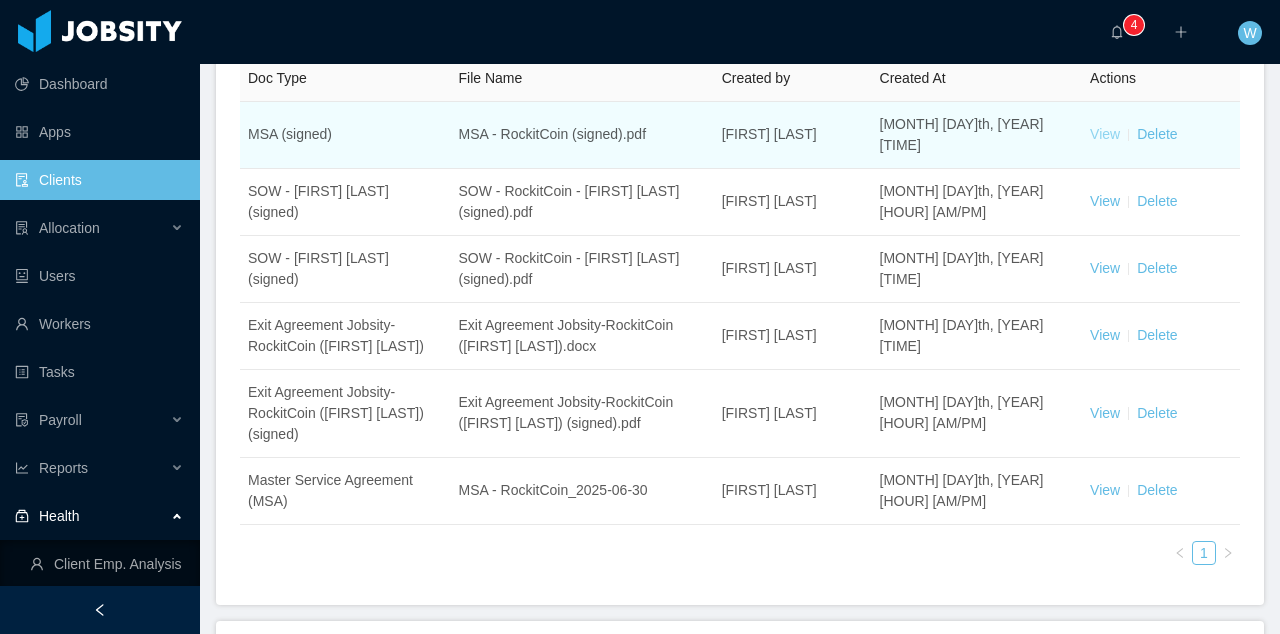 scroll, scrollTop: 307, scrollLeft: 0, axis: vertical 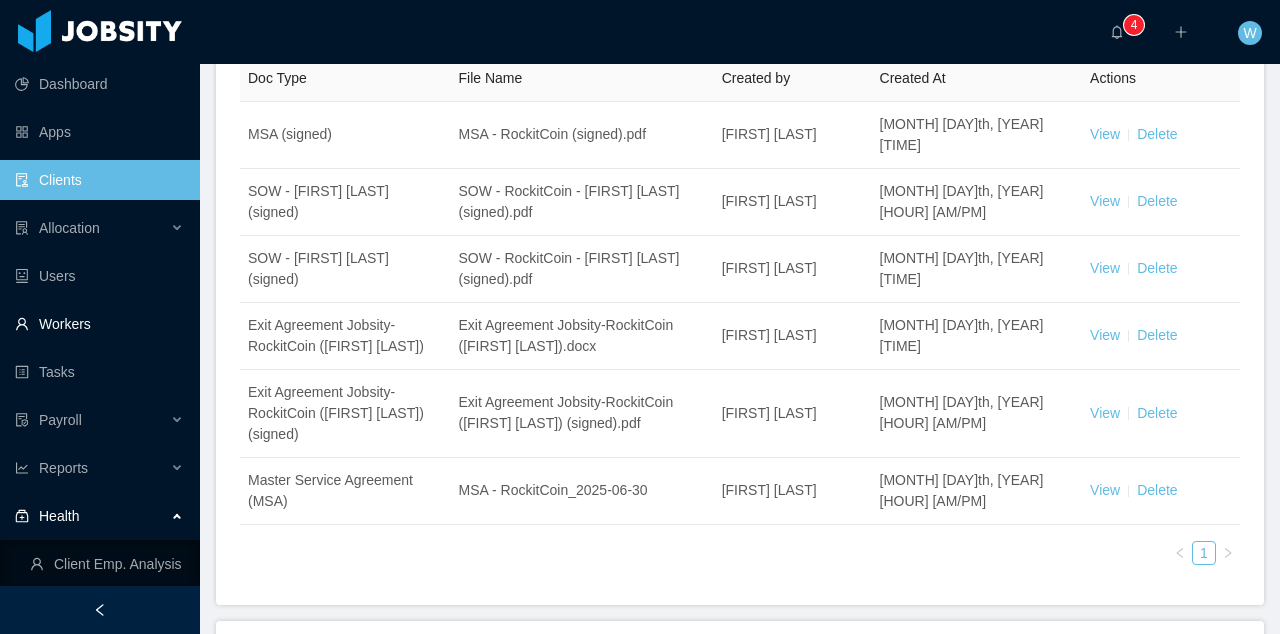 click on "Workers" at bounding box center [99, 324] 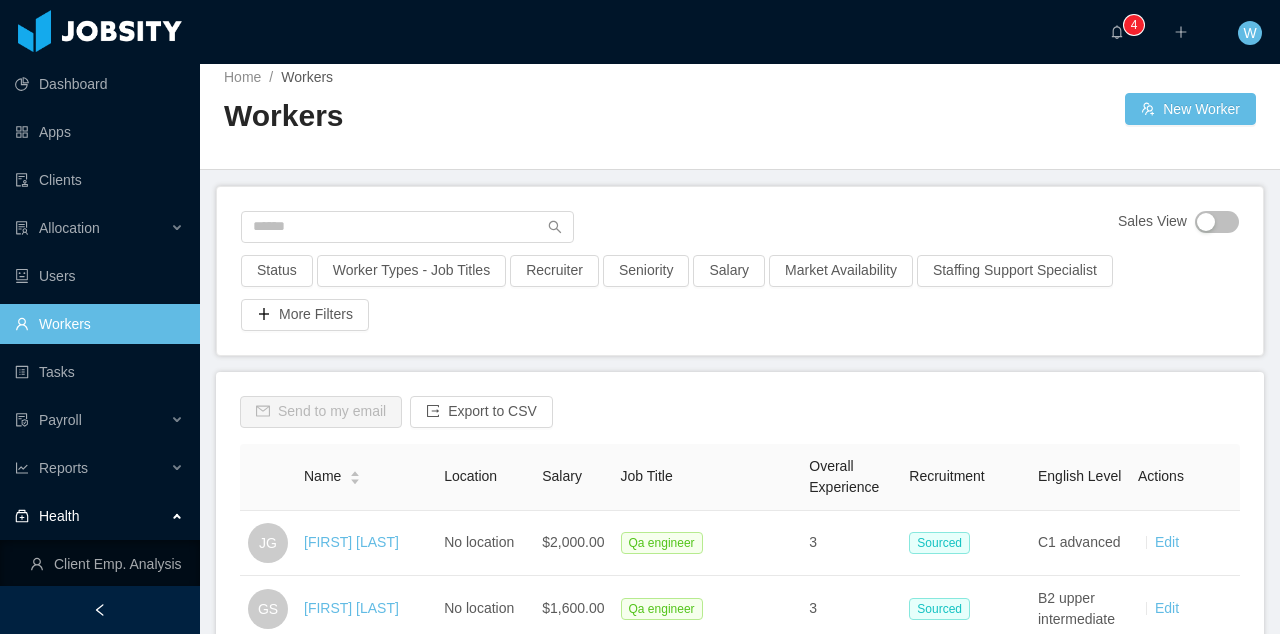 scroll, scrollTop: 0, scrollLeft: 0, axis: both 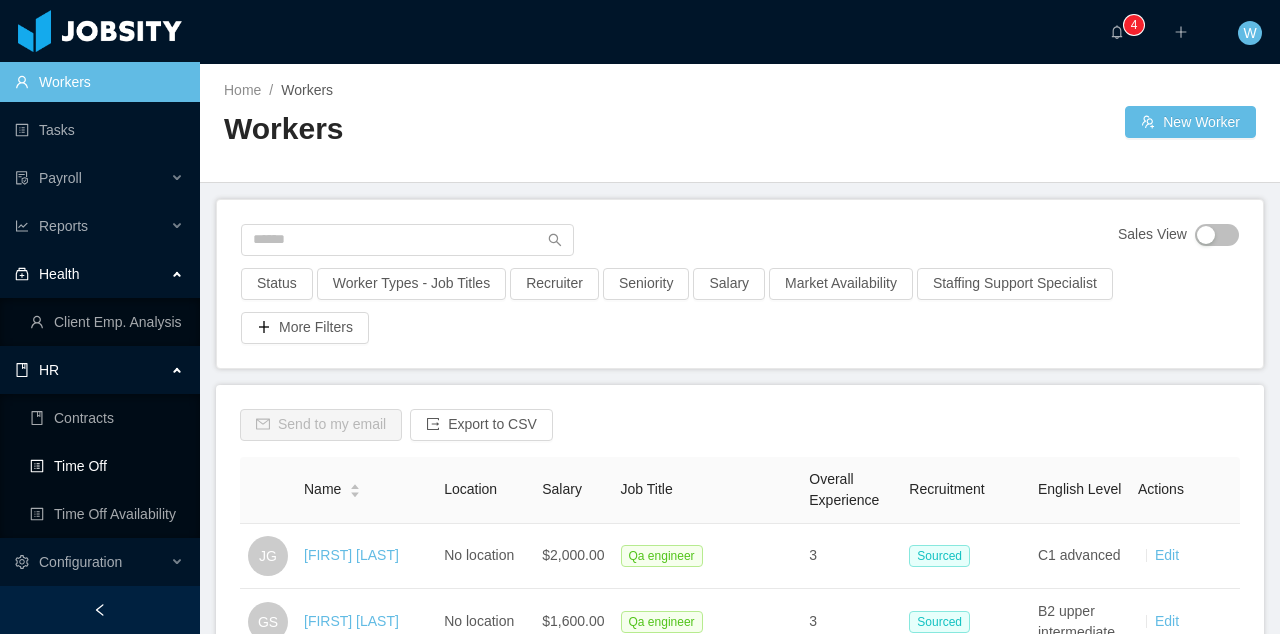 click on "Time Off" at bounding box center [107, 466] 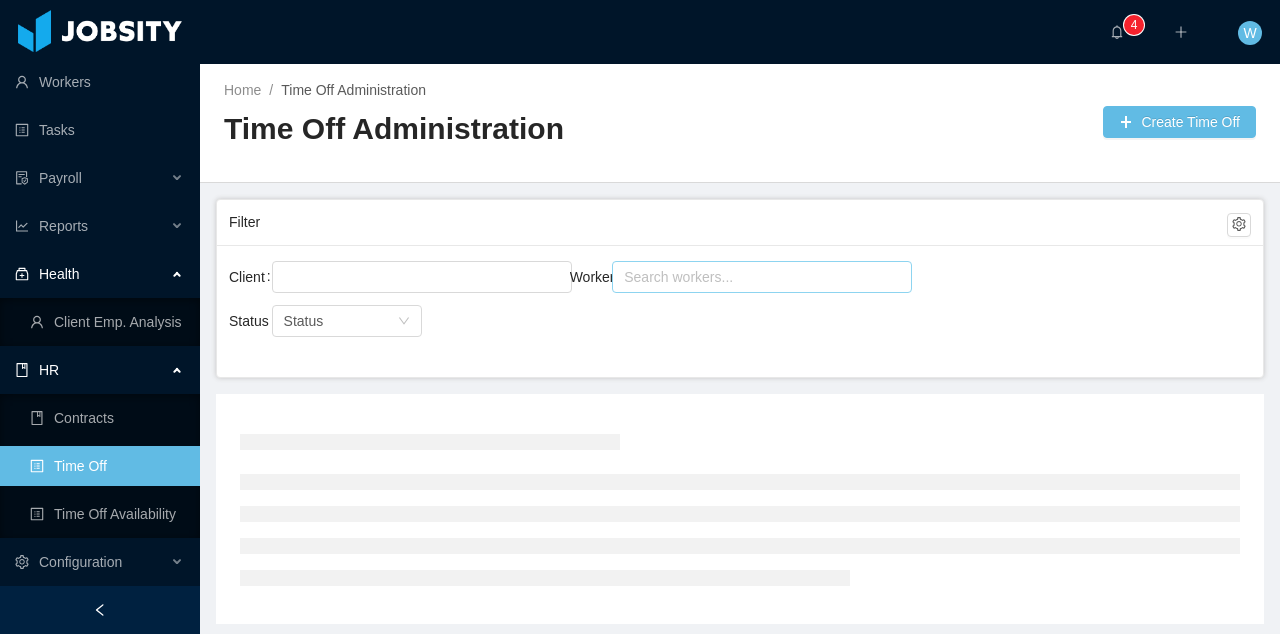 click on "Search workers..." at bounding box center (753, 277) 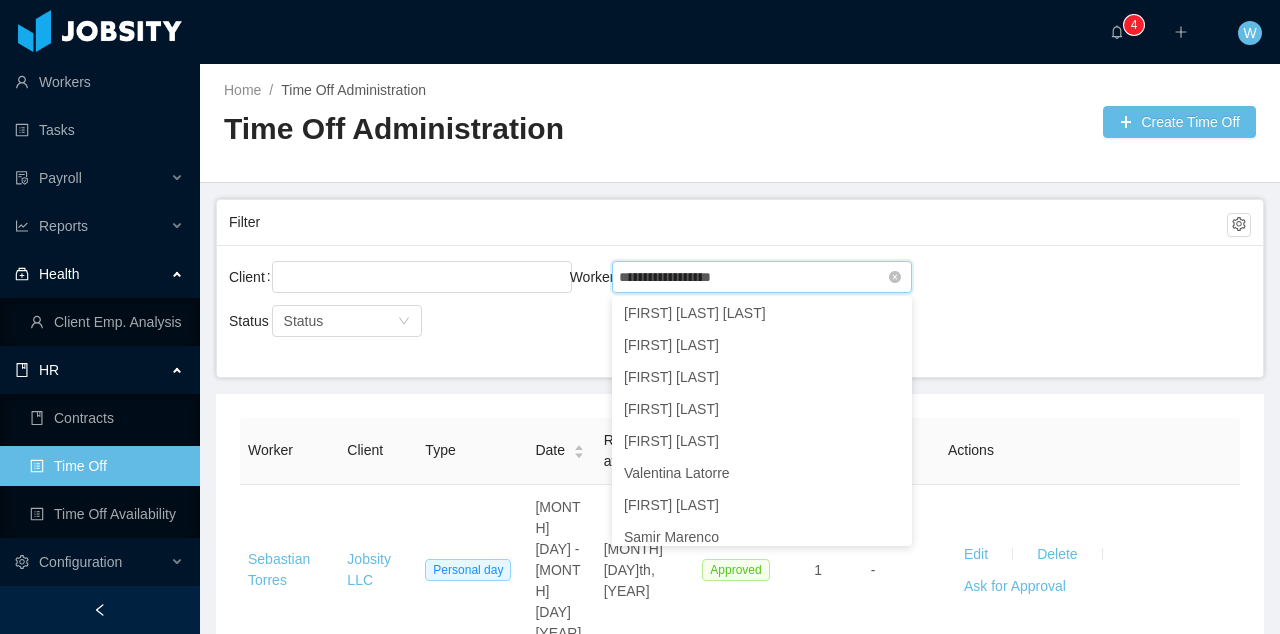 scroll, scrollTop: 0, scrollLeft: 0, axis: both 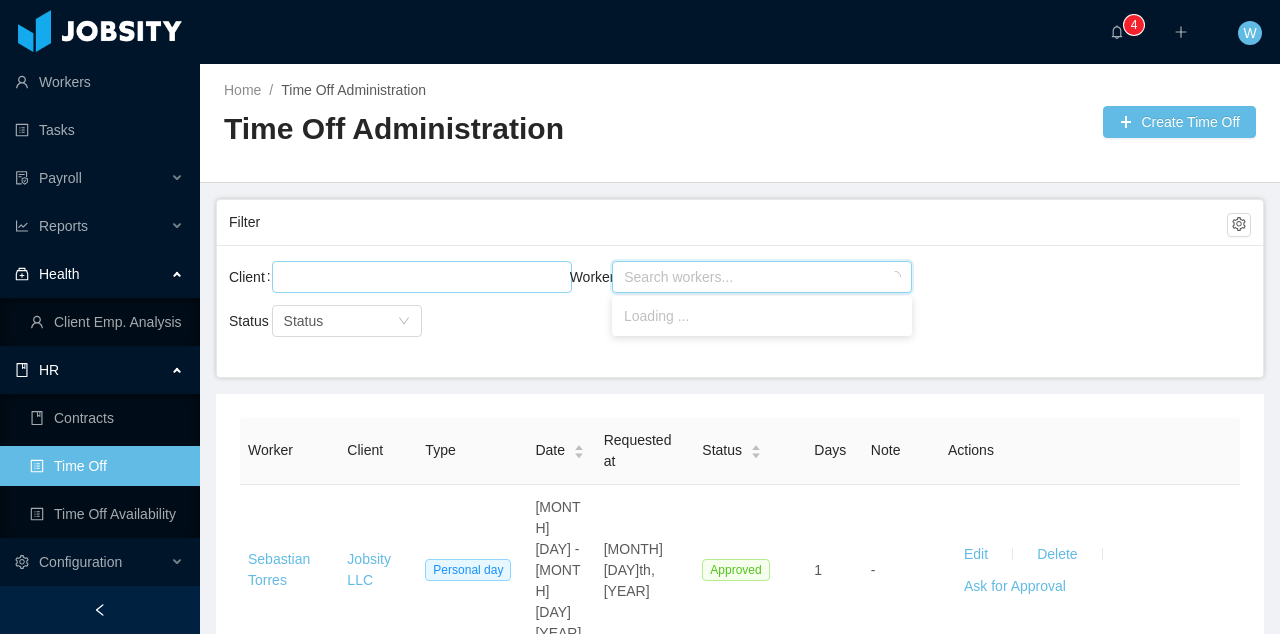 drag, startPoint x: 751, startPoint y: 278, endPoint x: 457, endPoint y: 281, distance: 294.01532 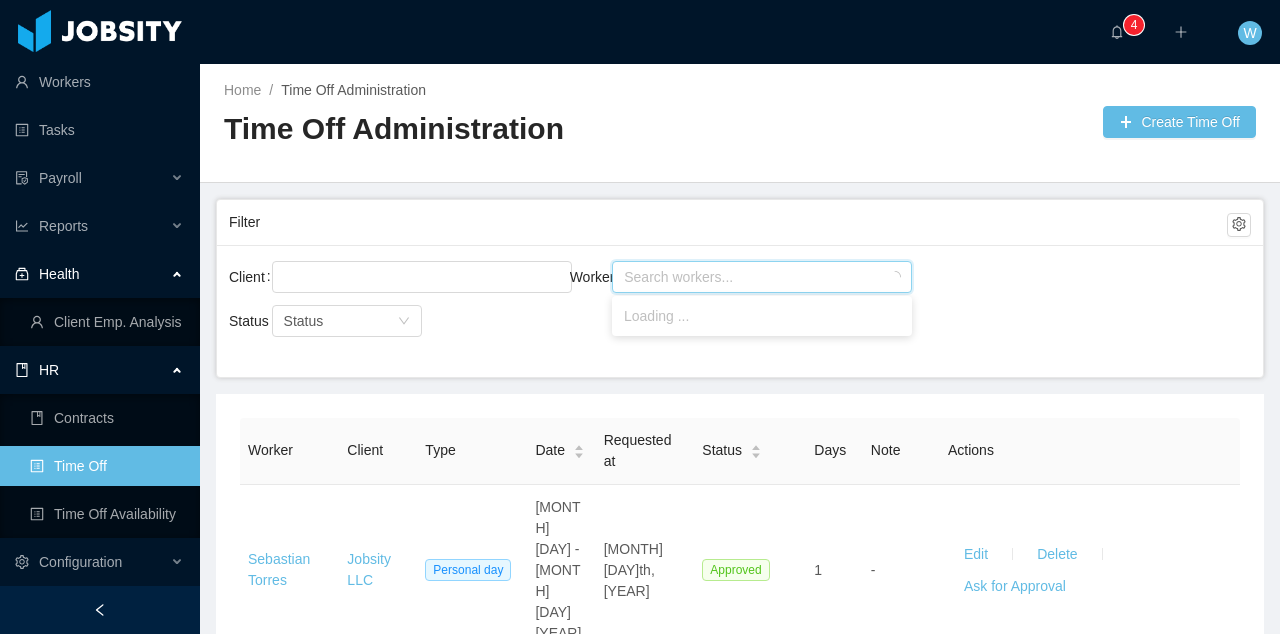 click on "Search workers..." at bounding box center (754, 277) 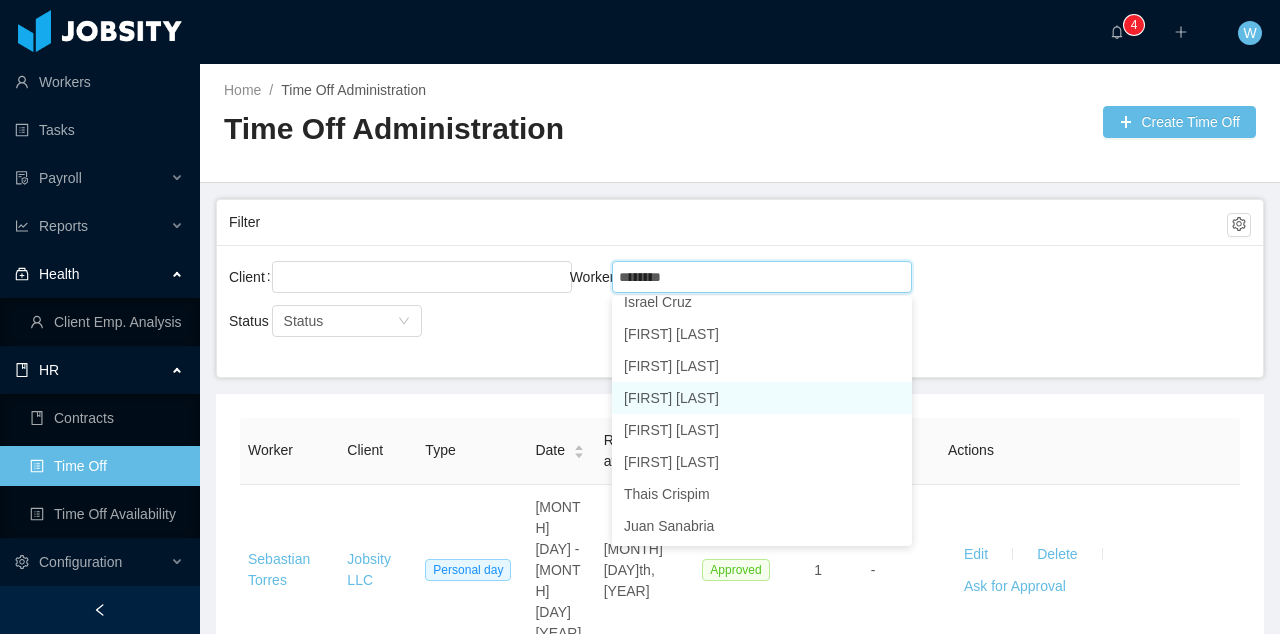 scroll, scrollTop: 1358, scrollLeft: 0, axis: vertical 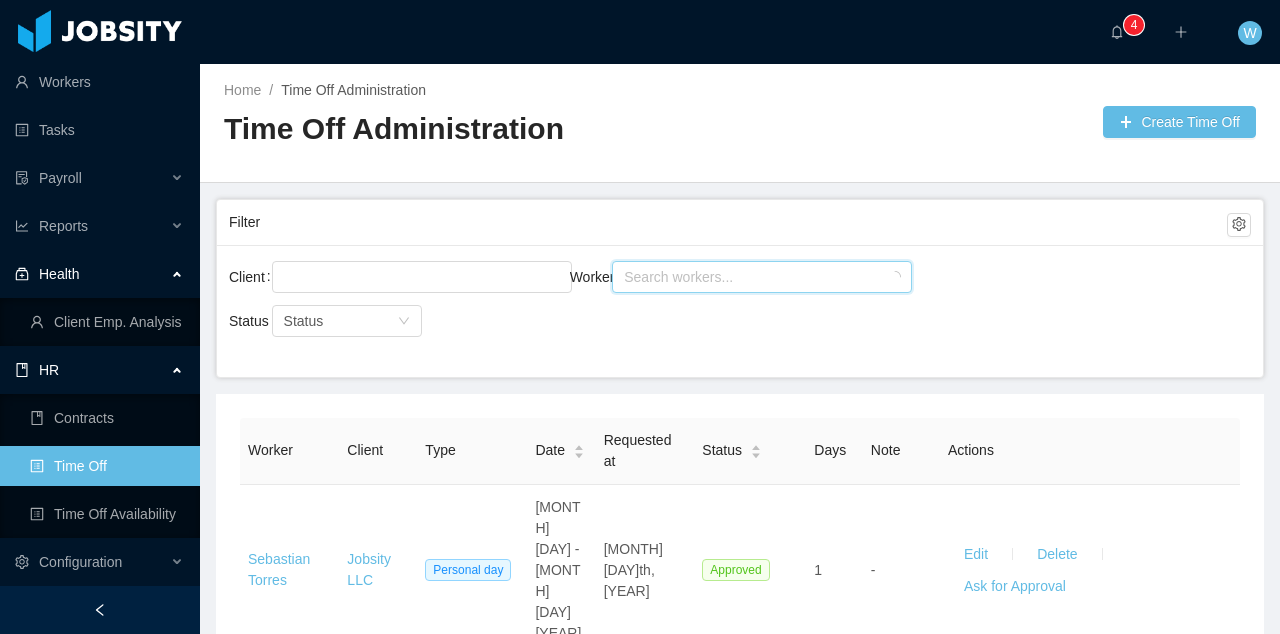 click on "Search workers..." at bounding box center [753, 277] 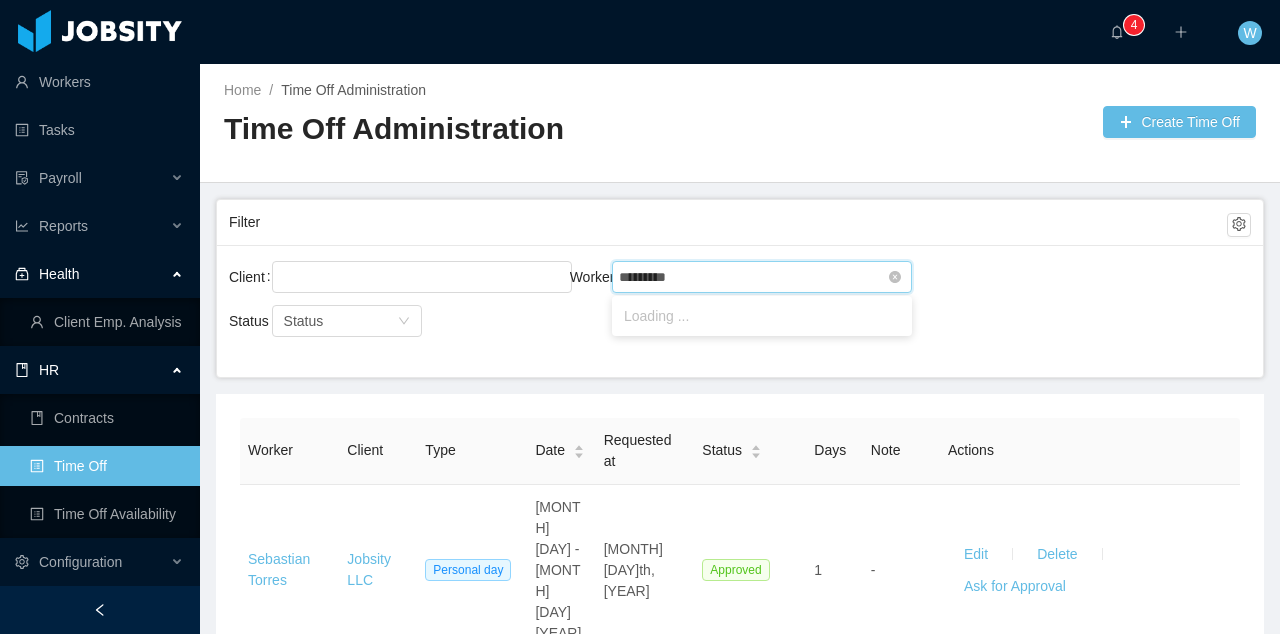 type on "*********" 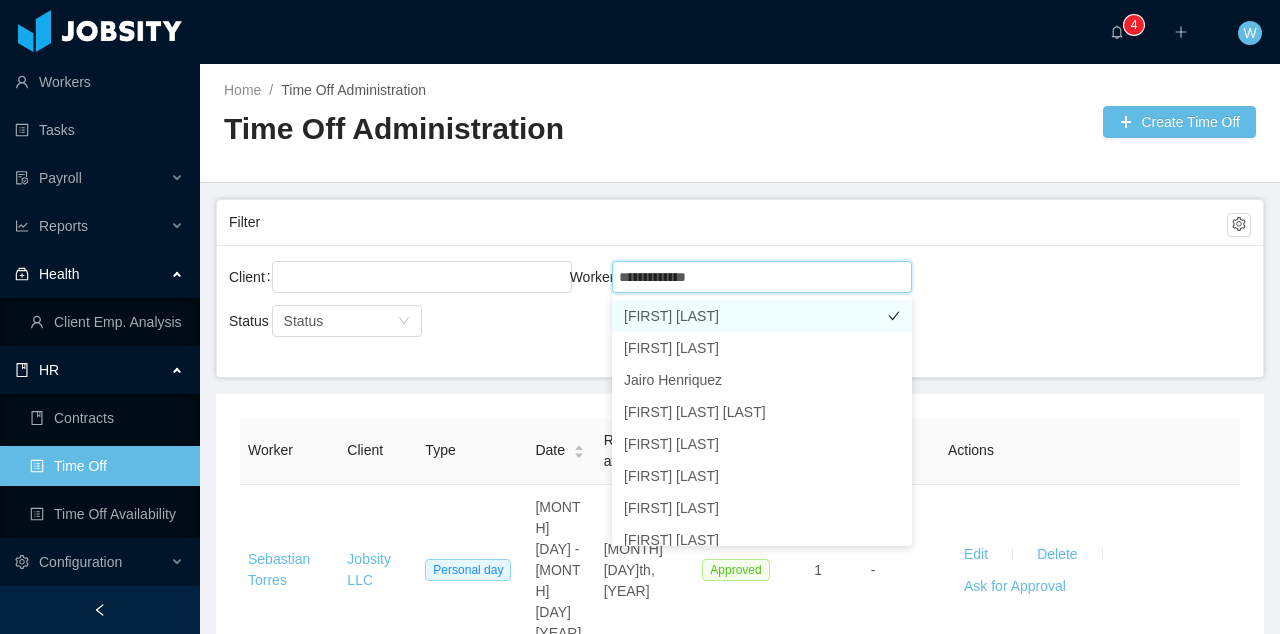 click on "[FIRST] [LAST]" at bounding box center (762, 316) 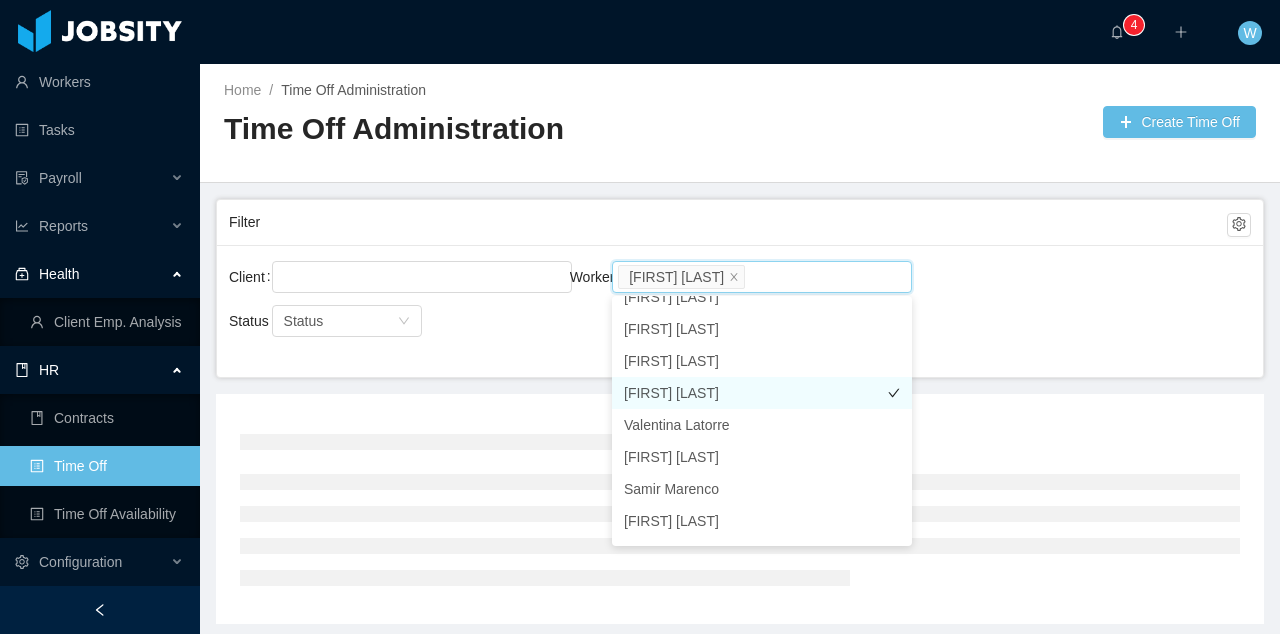 scroll, scrollTop: 145, scrollLeft: 0, axis: vertical 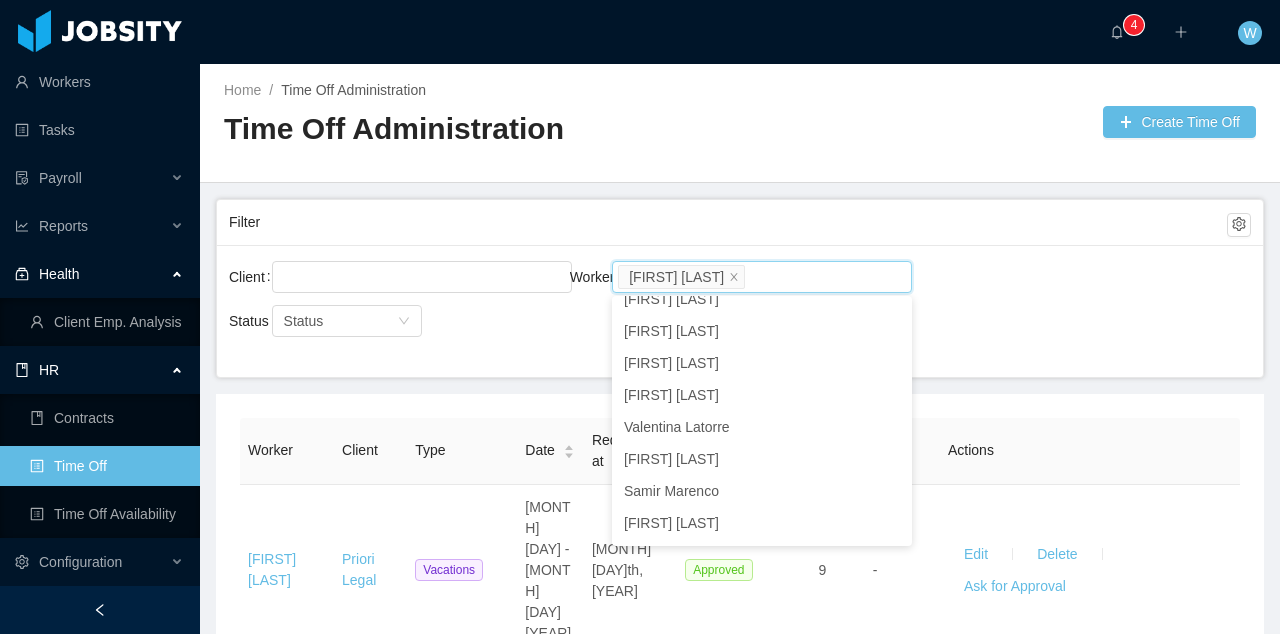 click on "Status  Status" at bounding box center (399, 277) 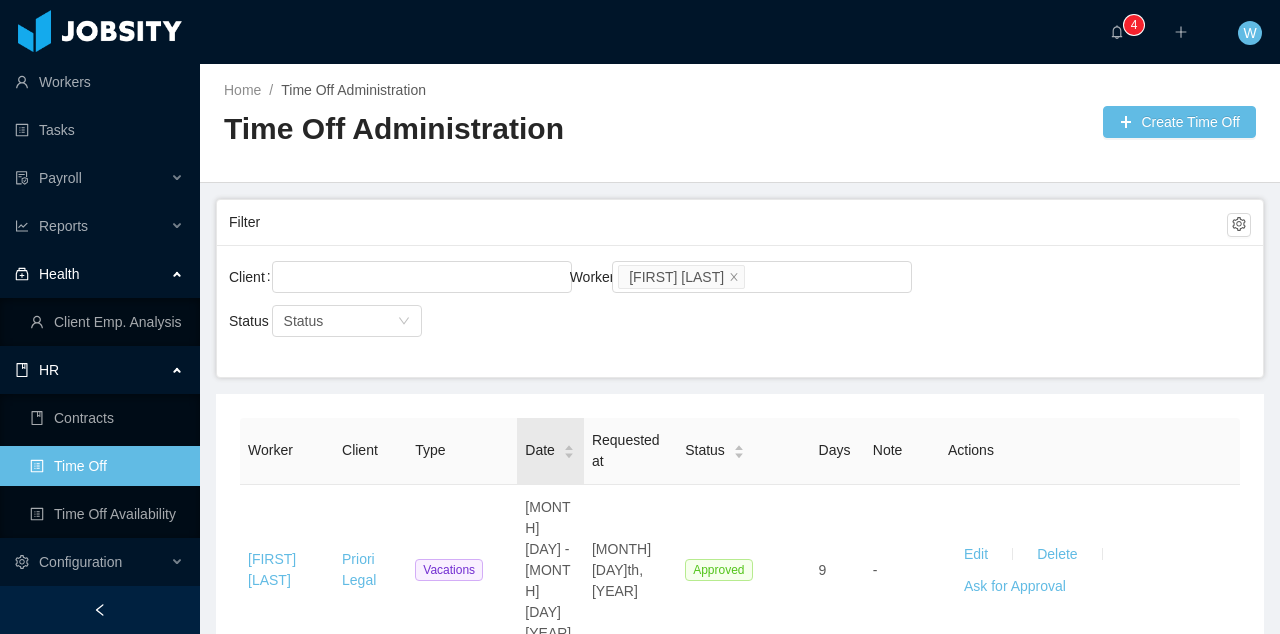 click at bounding box center (568, 455) 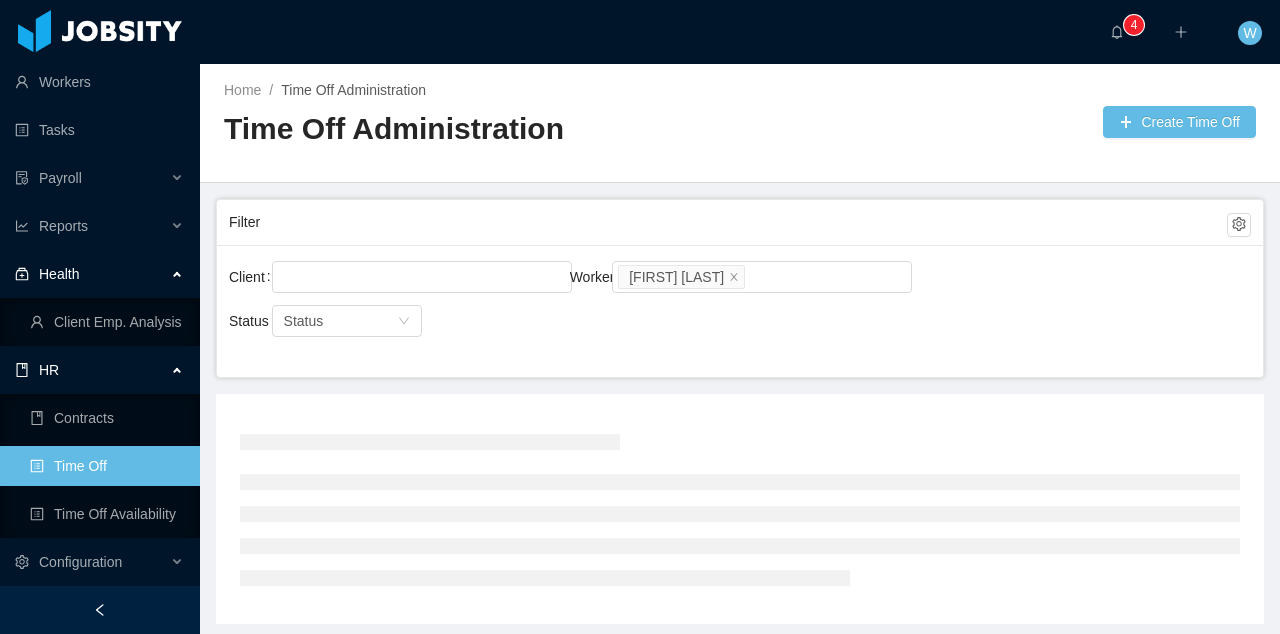 scroll, scrollTop: 74, scrollLeft: 0, axis: vertical 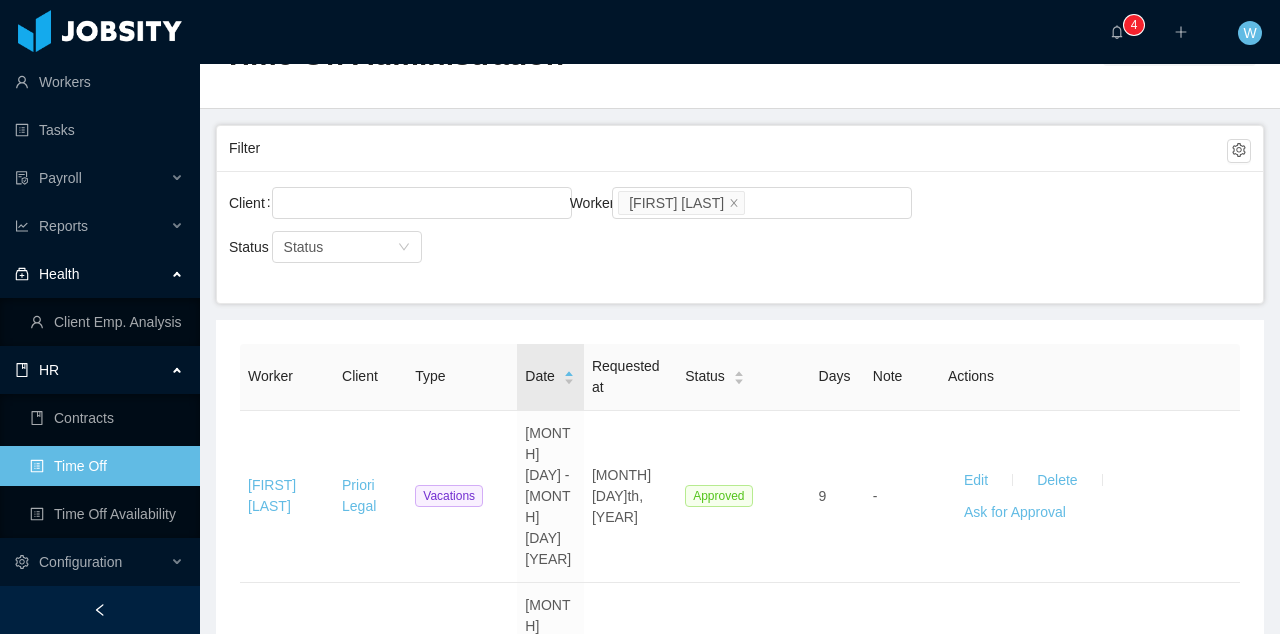 click on "Date" at bounding box center (550, 376) 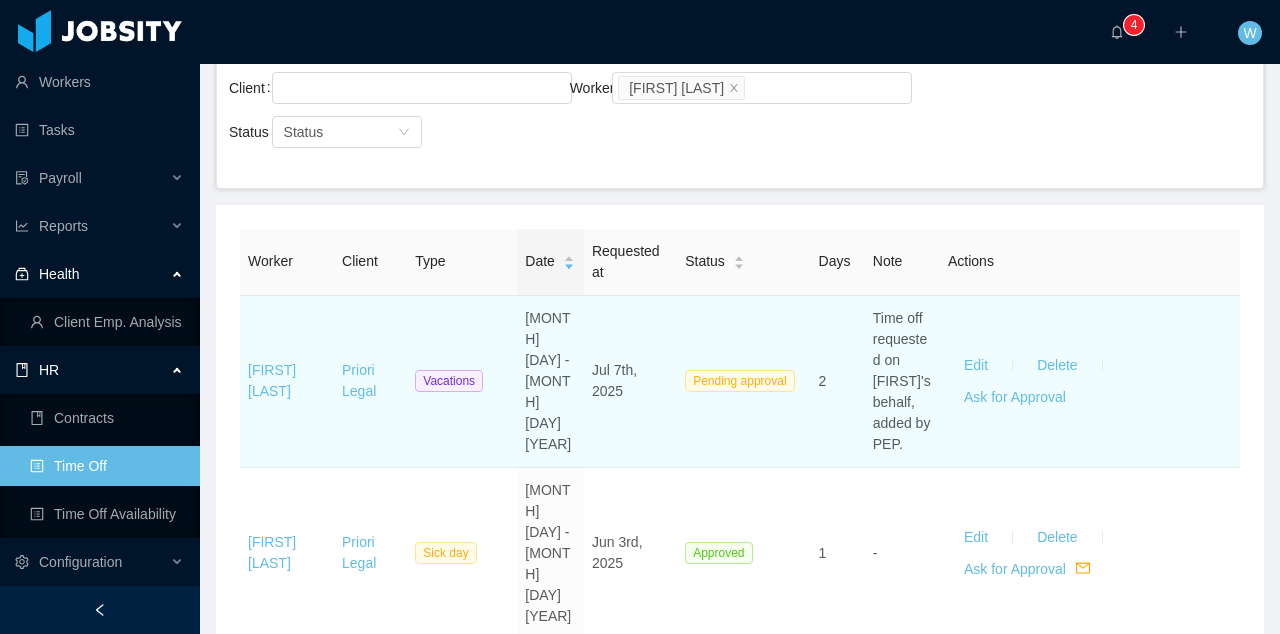 scroll, scrollTop: 211, scrollLeft: 0, axis: vertical 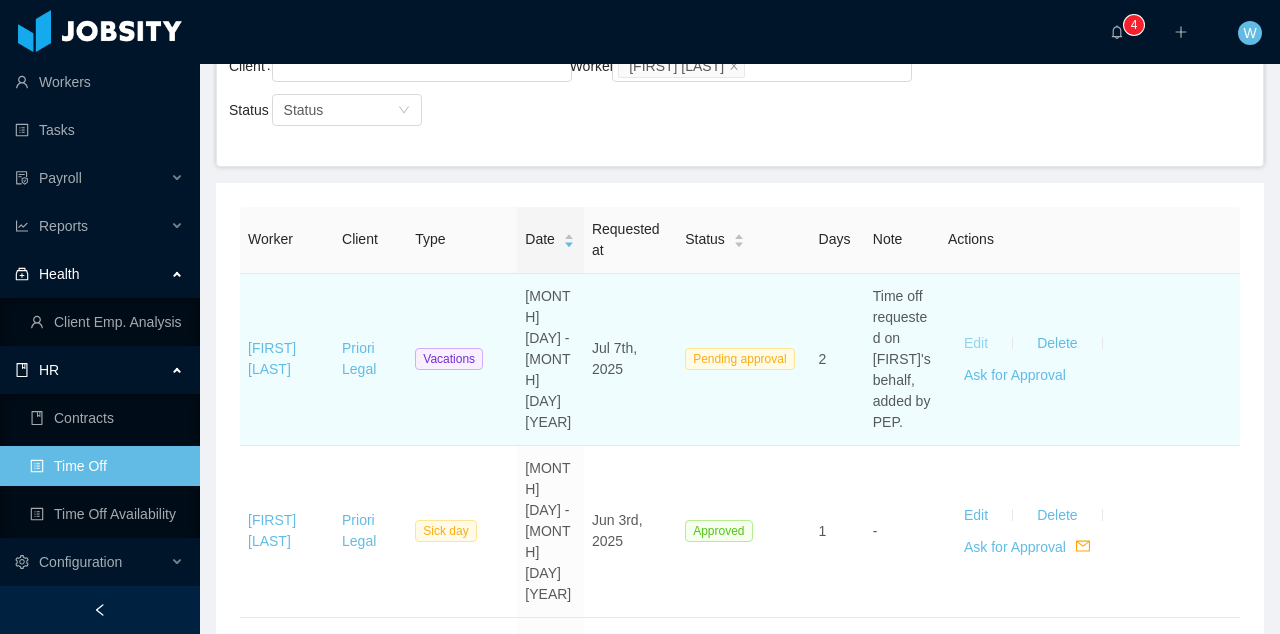 click on "Edit" at bounding box center [976, 343] 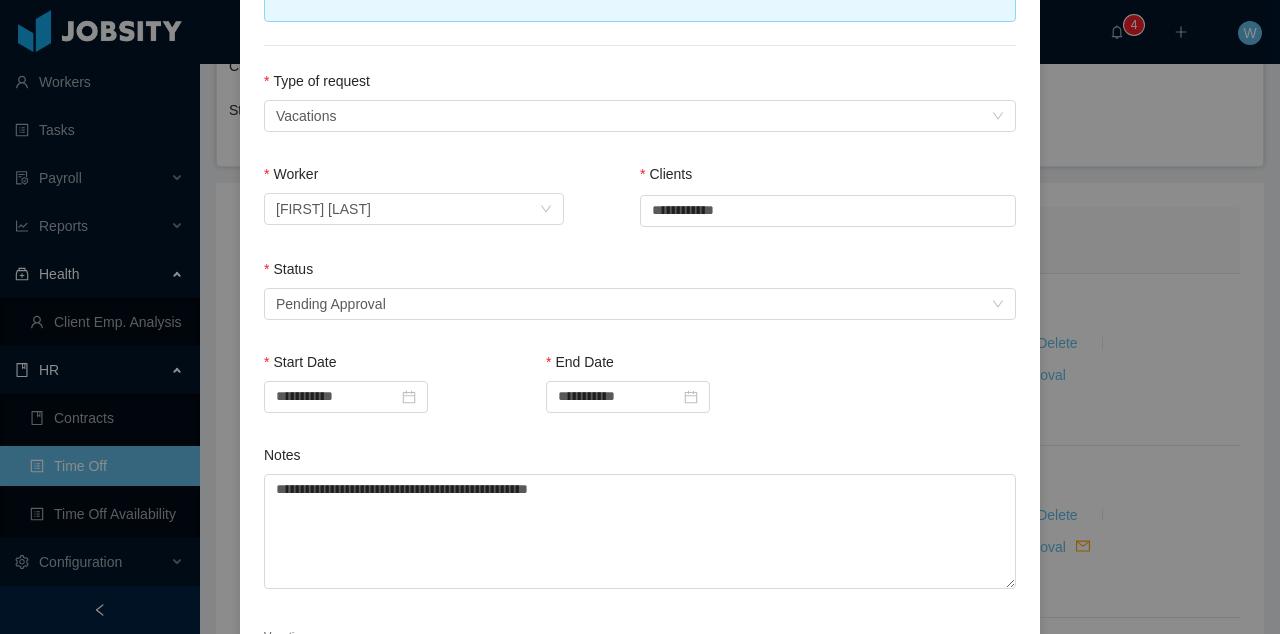 scroll, scrollTop: 252, scrollLeft: 0, axis: vertical 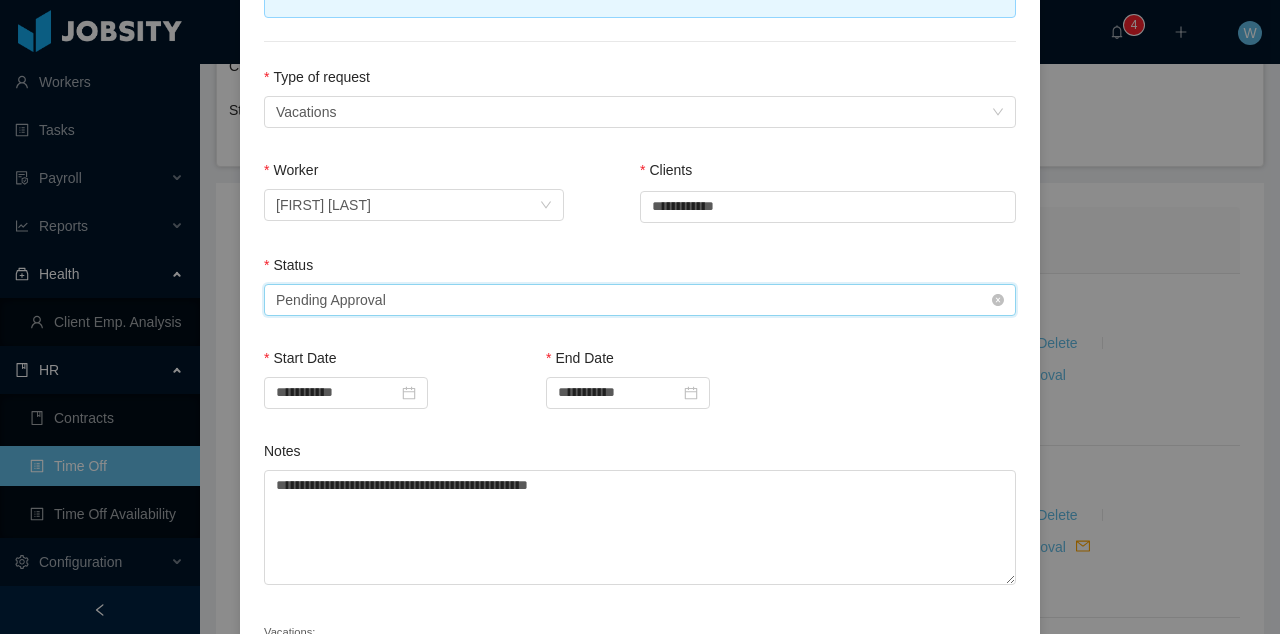 click on "Select status Pending Approval" at bounding box center (633, 300) 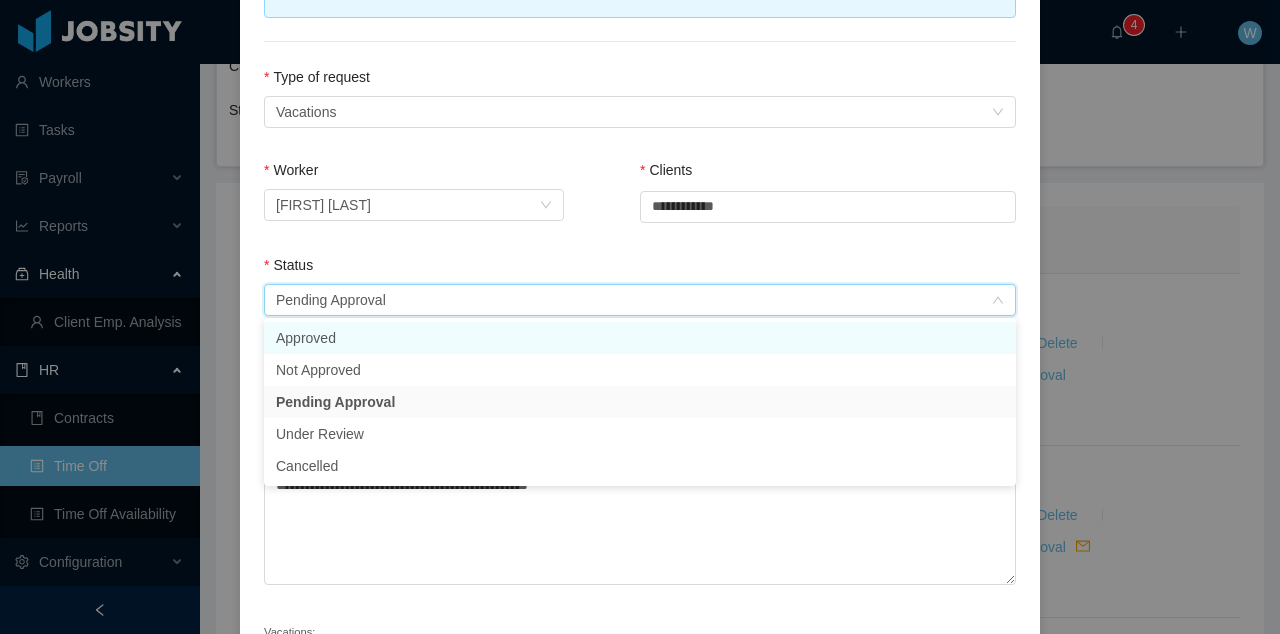 click on "Approved" at bounding box center (640, 338) 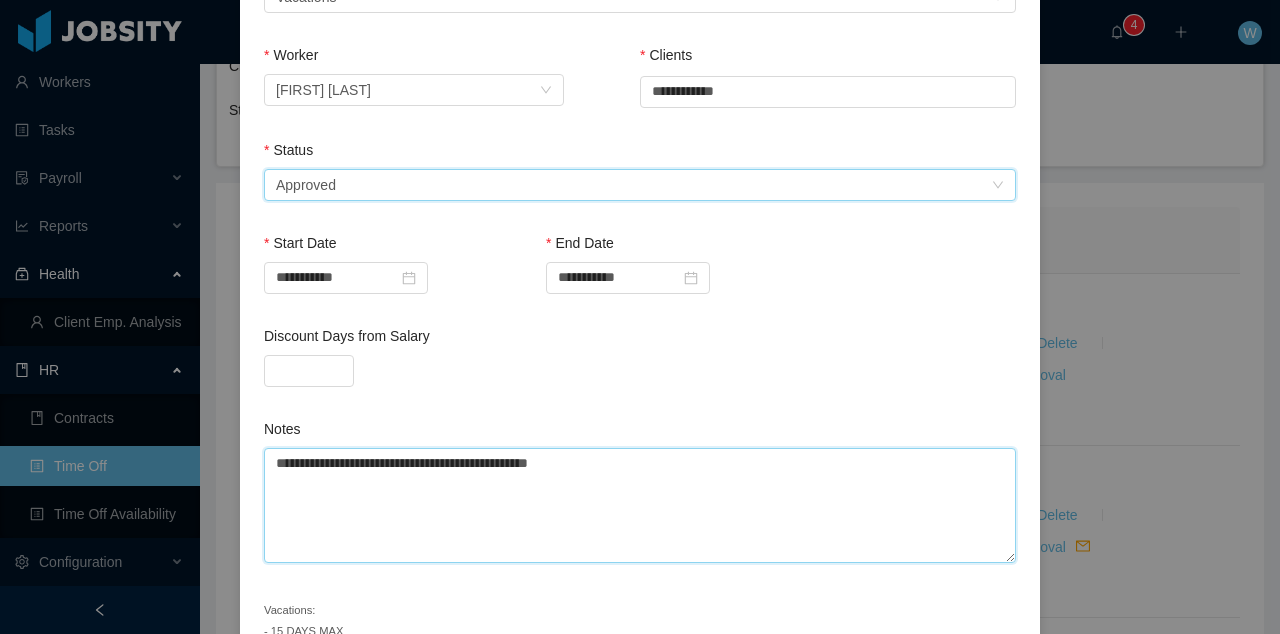 click on "**********" at bounding box center (640, 505) 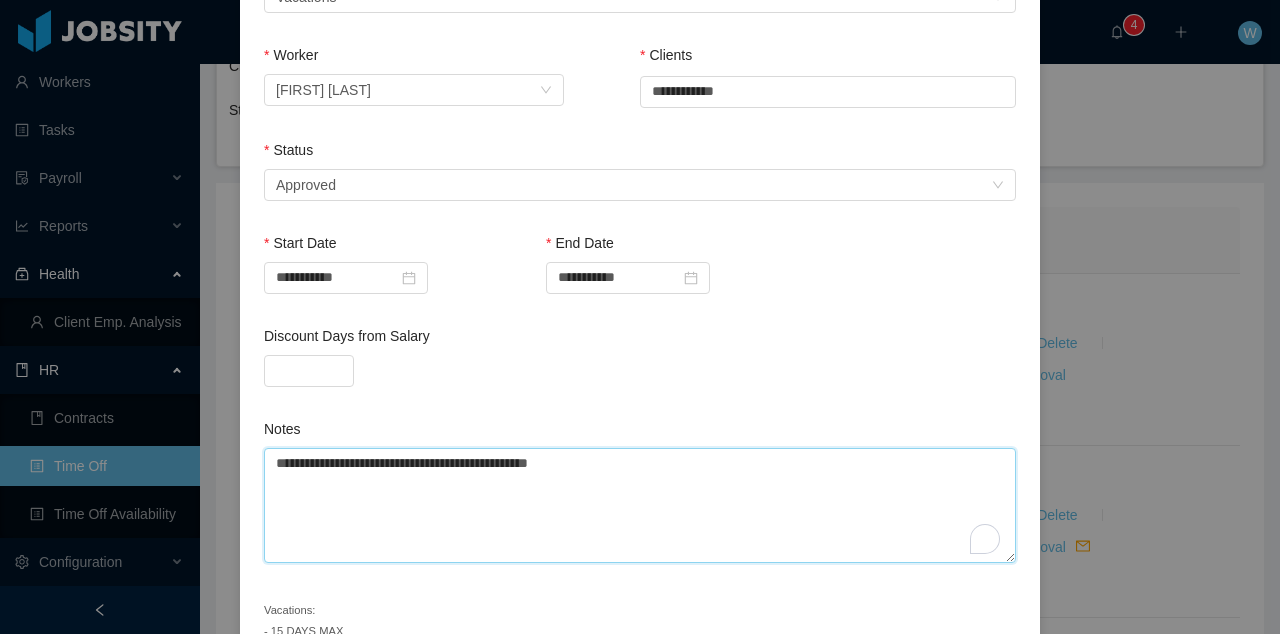 scroll, scrollTop: 371, scrollLeft: 0, axis: vertical 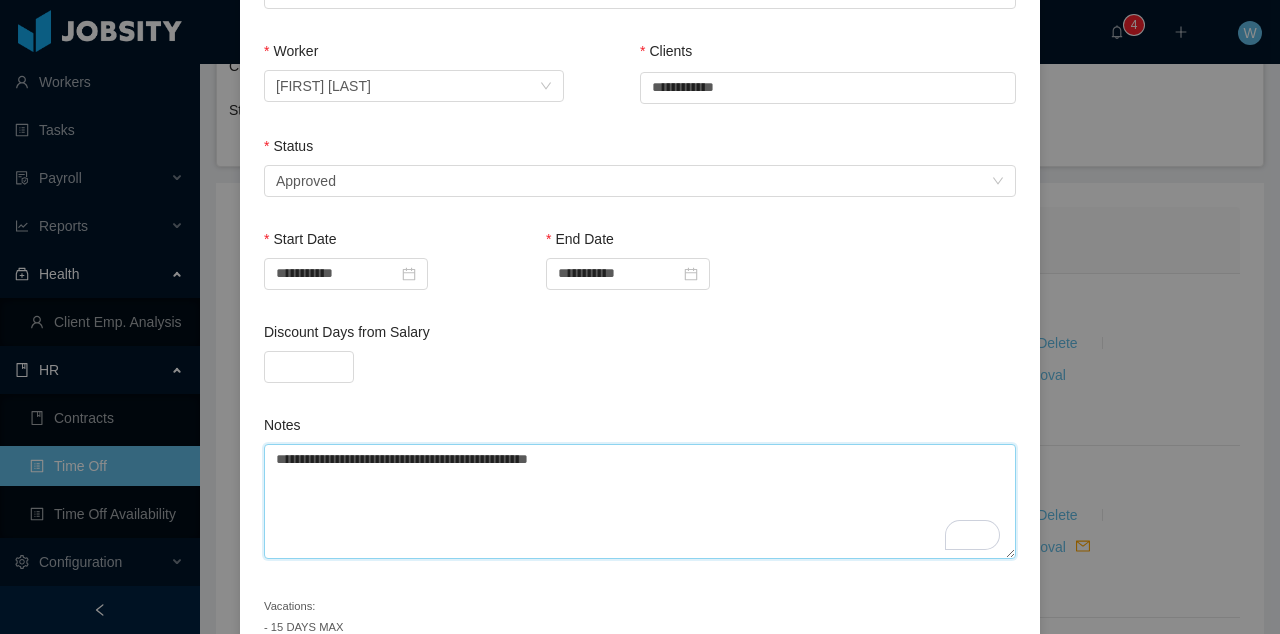 click on "**********" at bounding box center [640, 501] 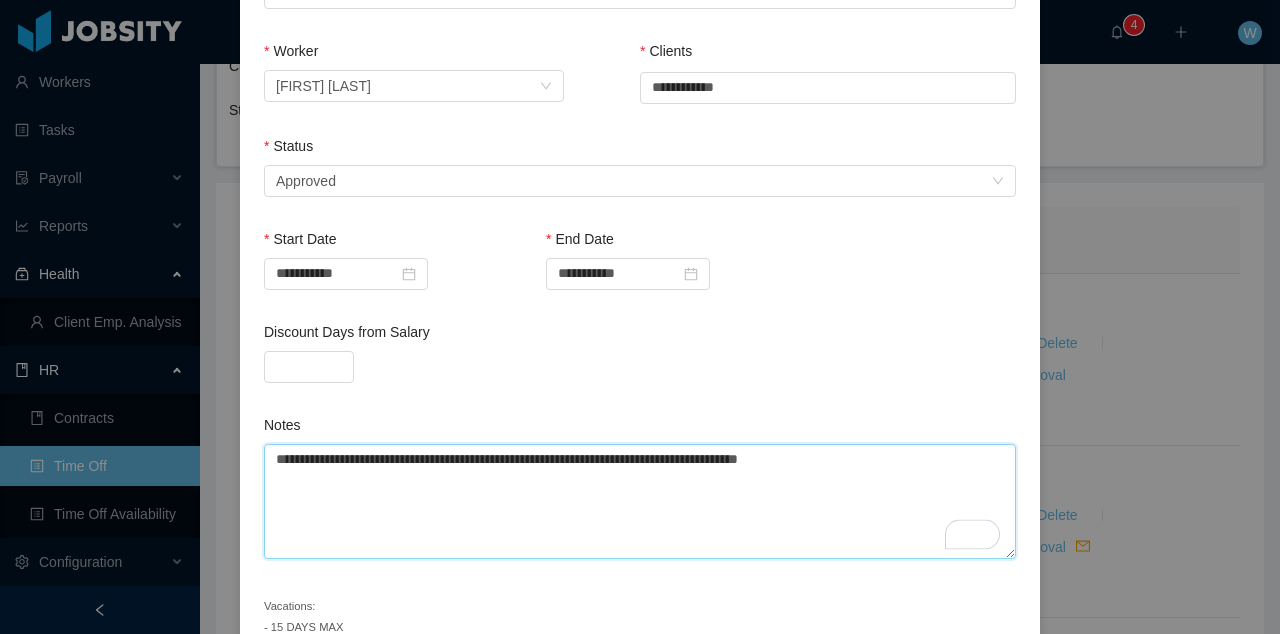 scroll, scrollTop: 494, scrollLeft: 0, axis: vertical 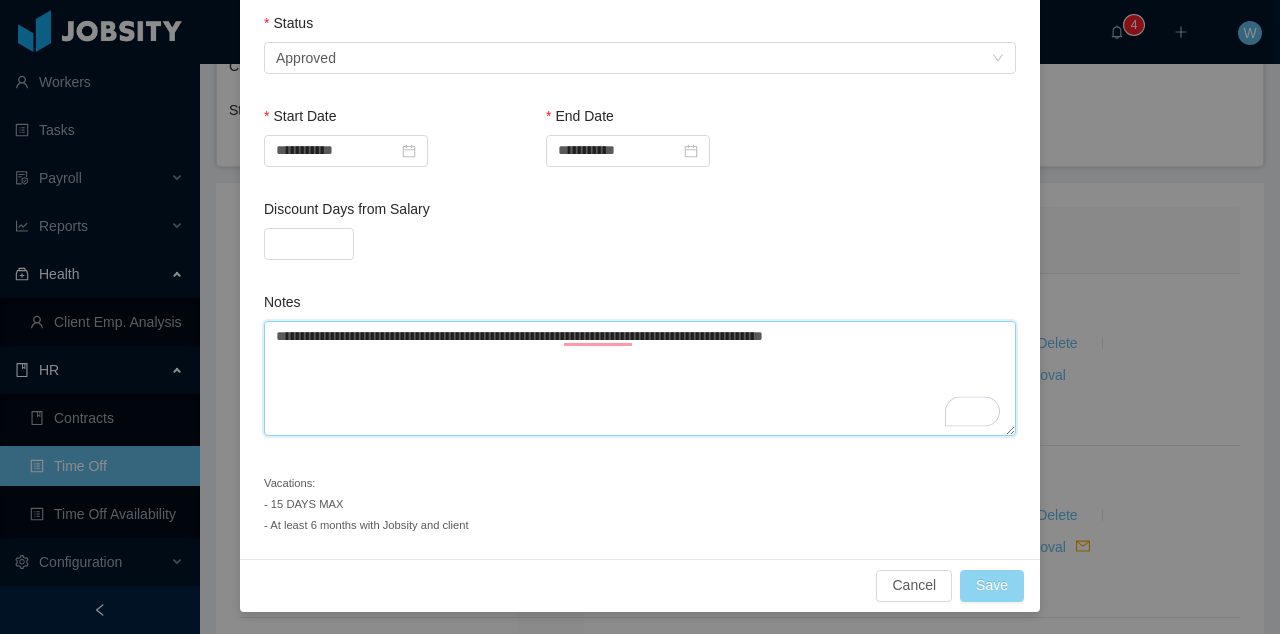 type on "**********" 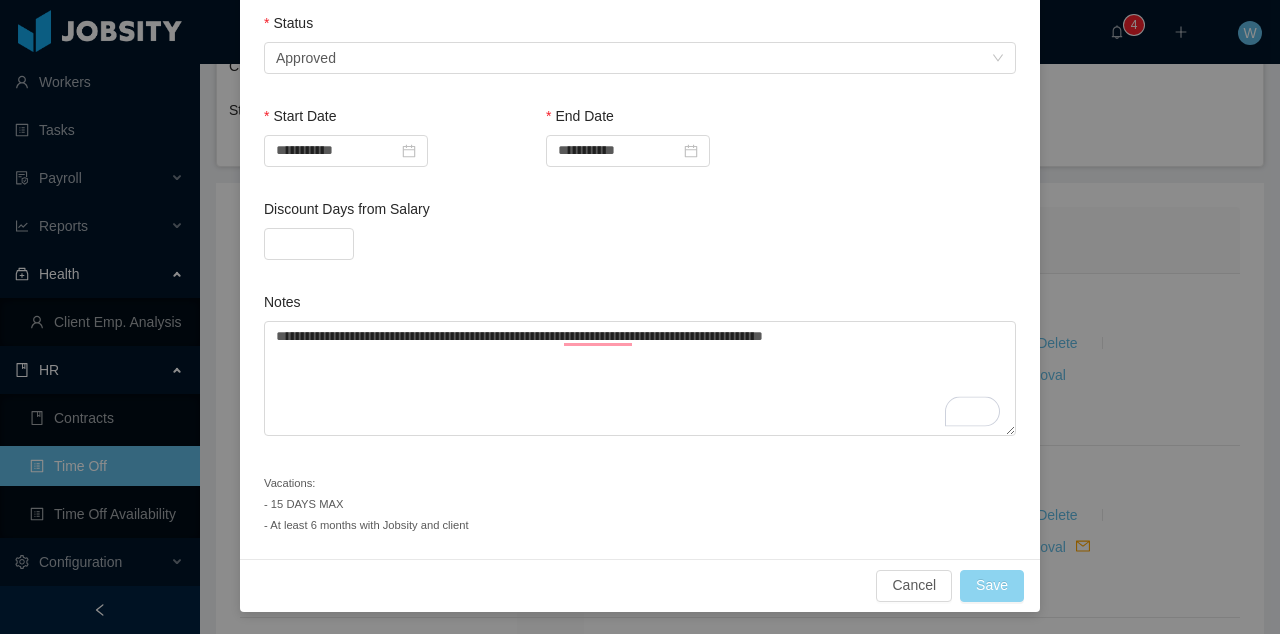 click on "Save" at bounding box center (992, 586) 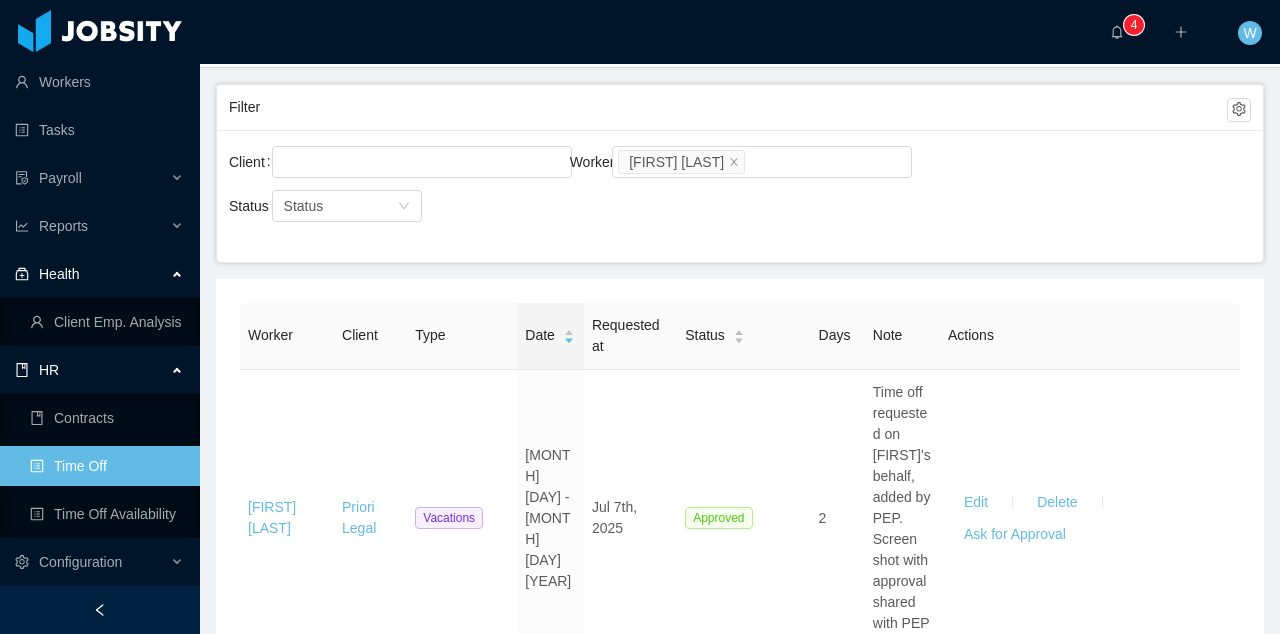 scroll, scrollTop: 0, scrollLeft: 0, axis: both 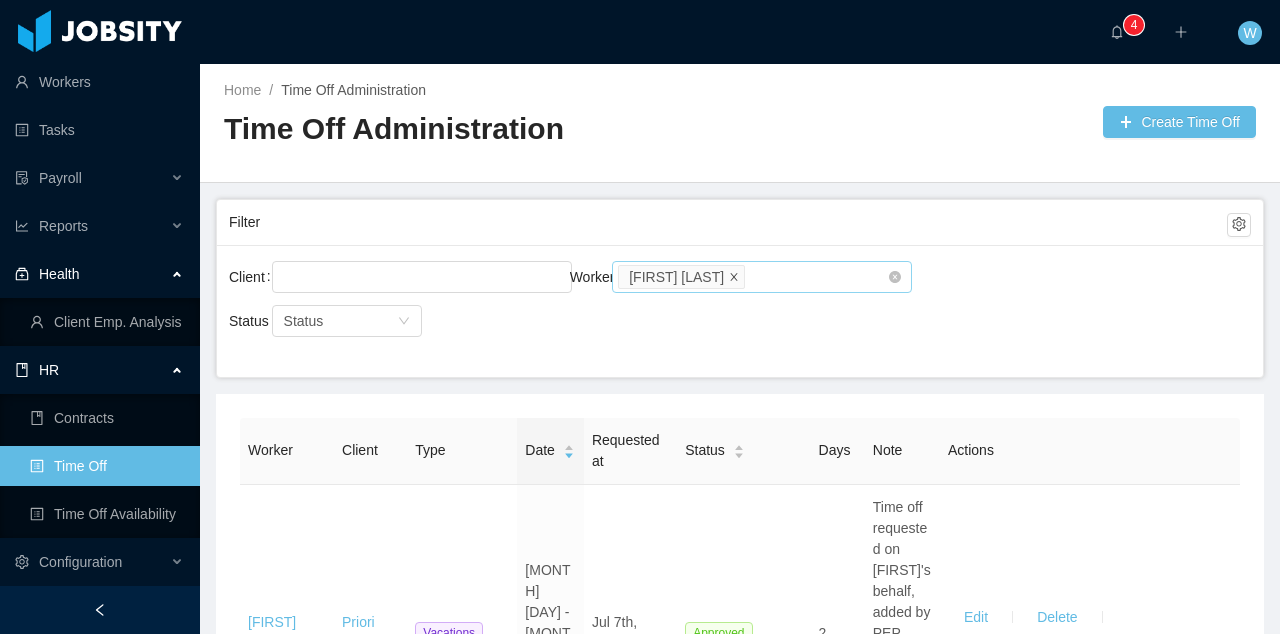 click at bounding box center [734, 276] 